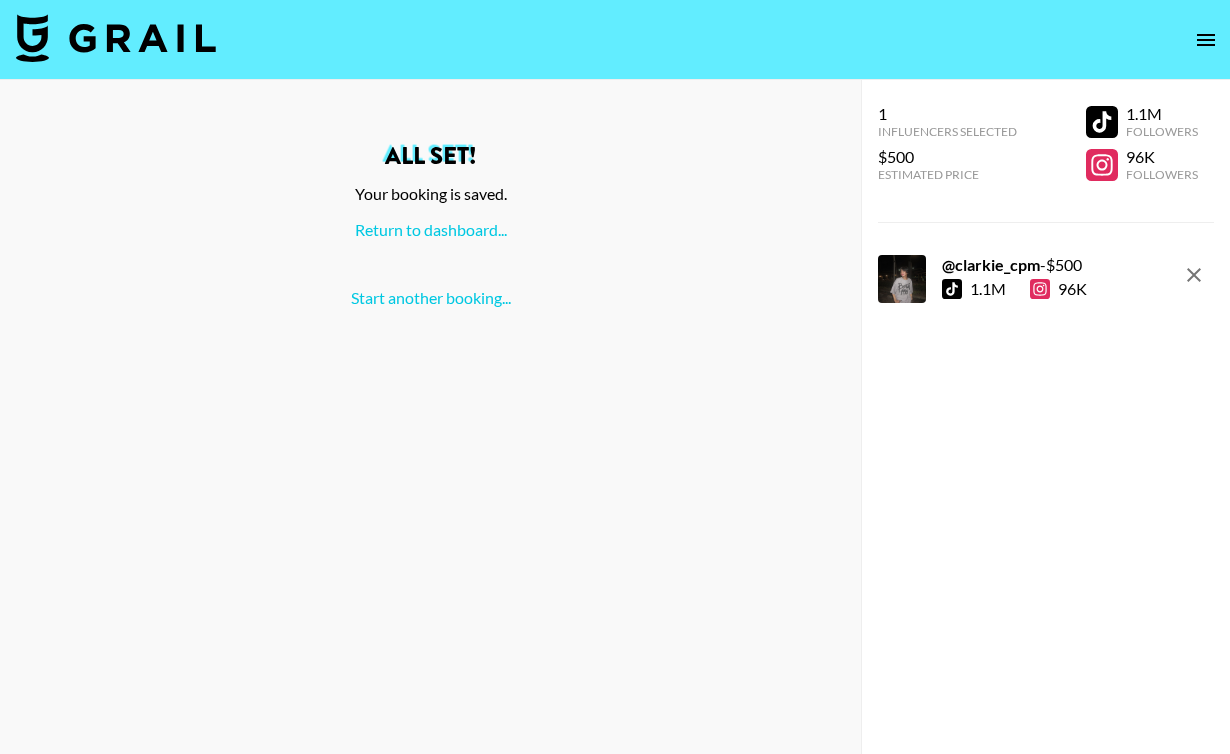 scroll, scrollTop: 0, scrollLeft: 0, axis: both 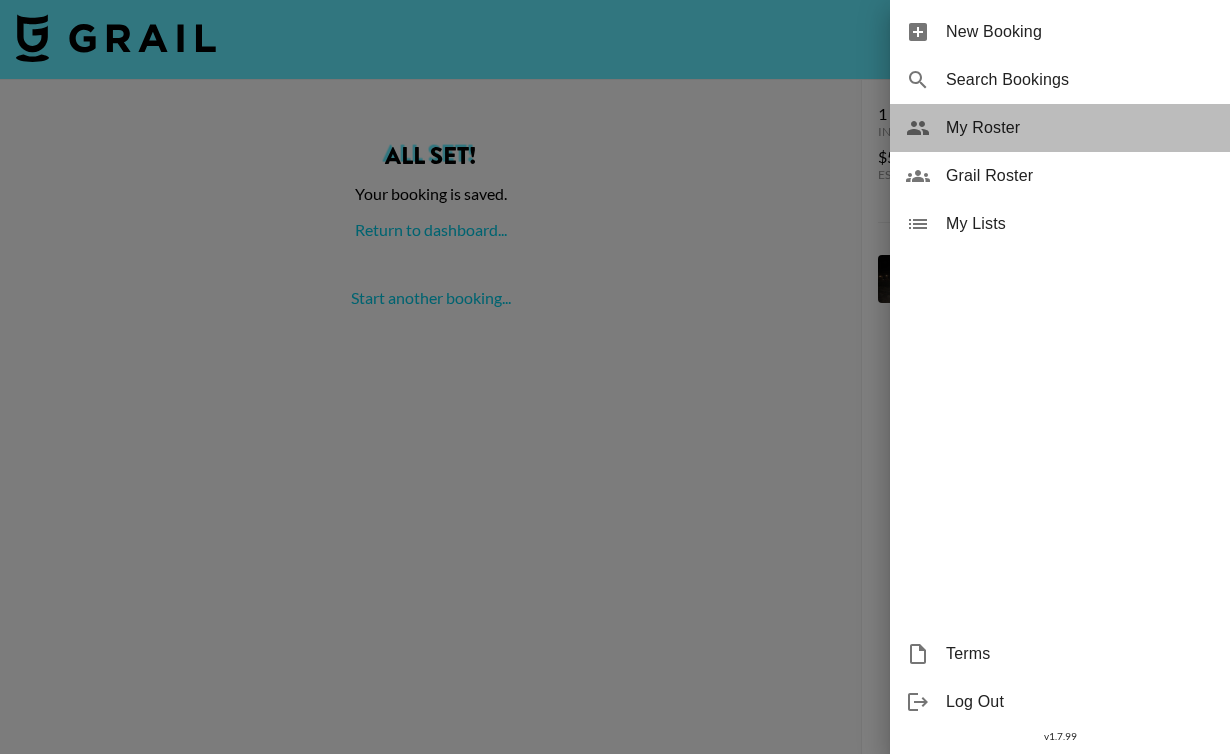 click on "My Roster" at bounding box center (1080, 128) 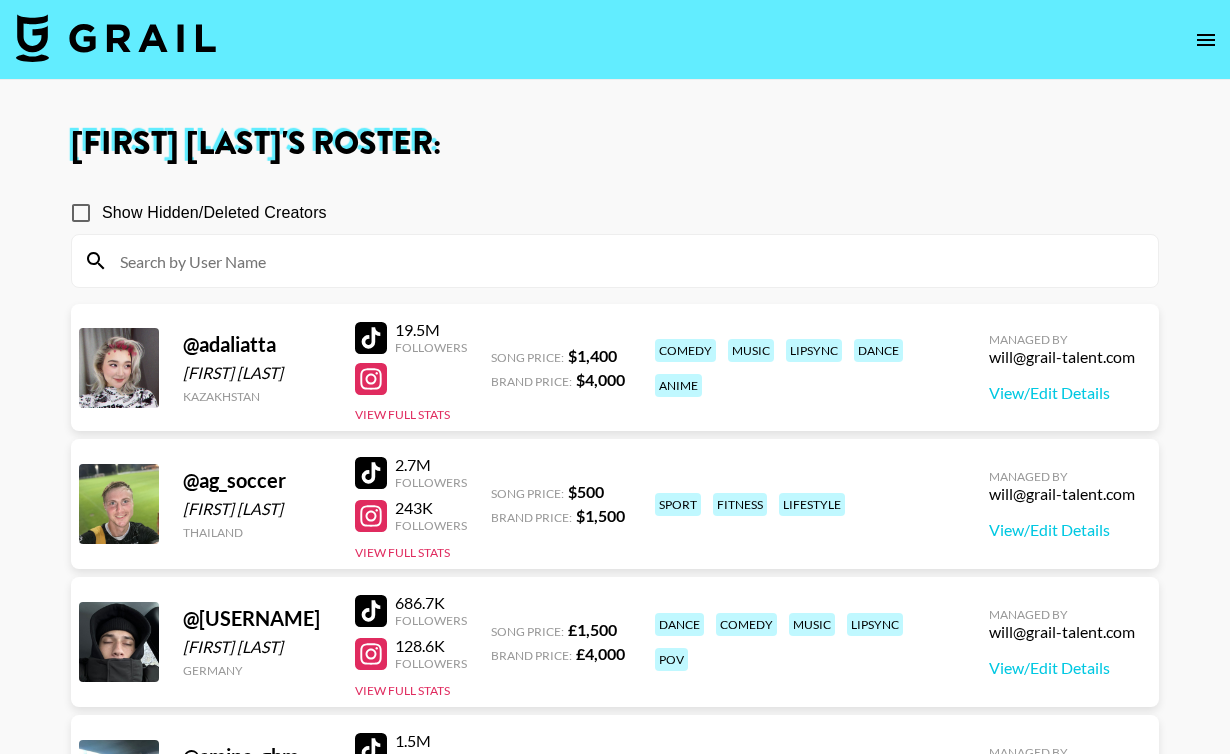 click at bounding box center (627, 261) 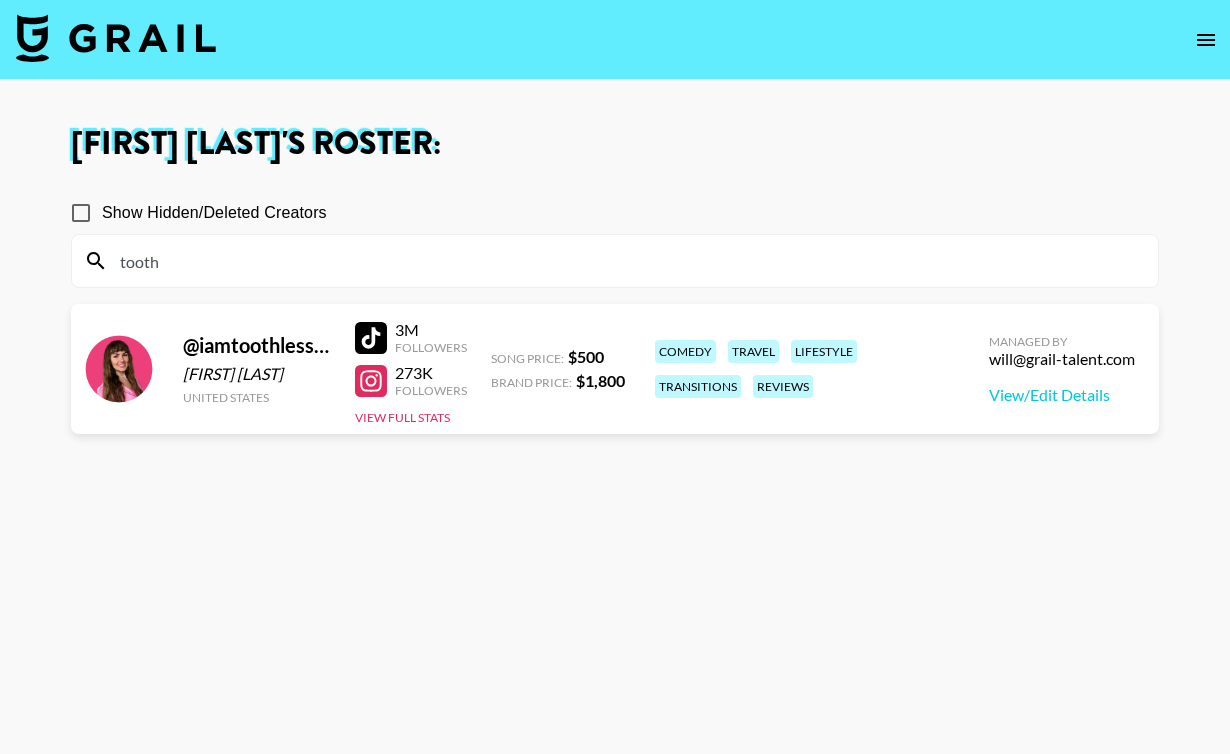 type on "tooth" 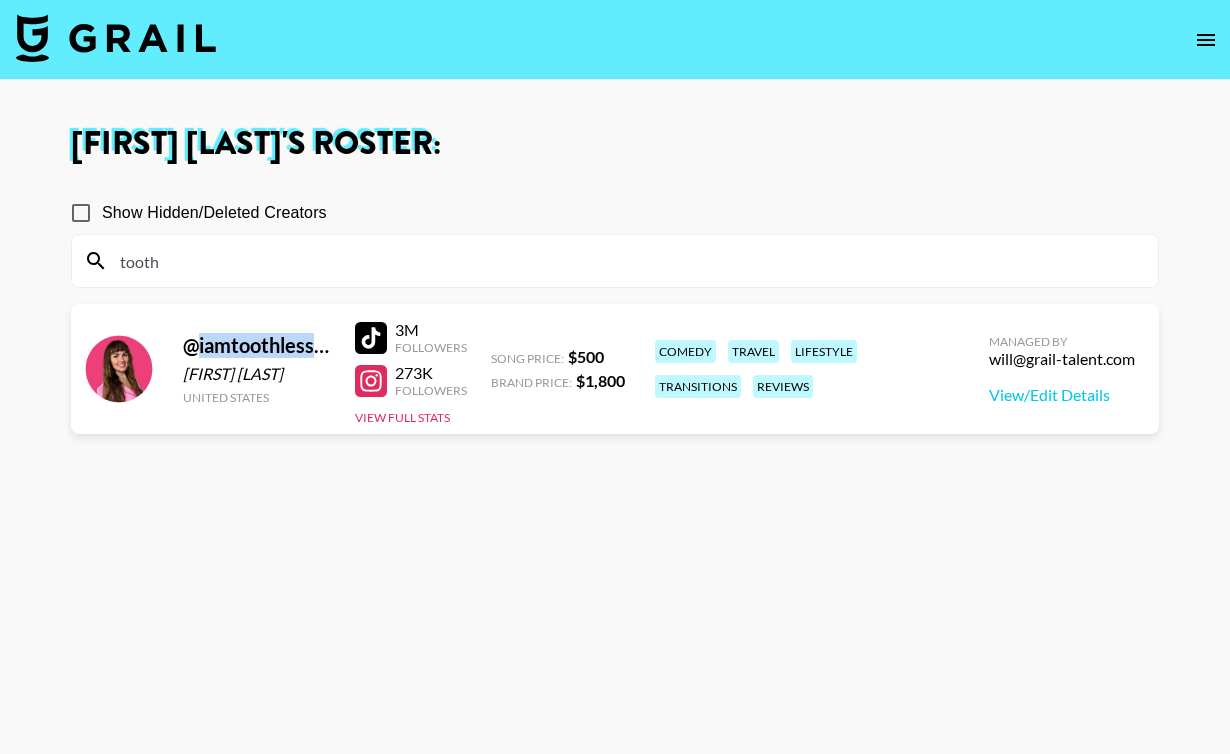 click on "@ iamtoothlessandruthless" at bounding box center (257, 345) 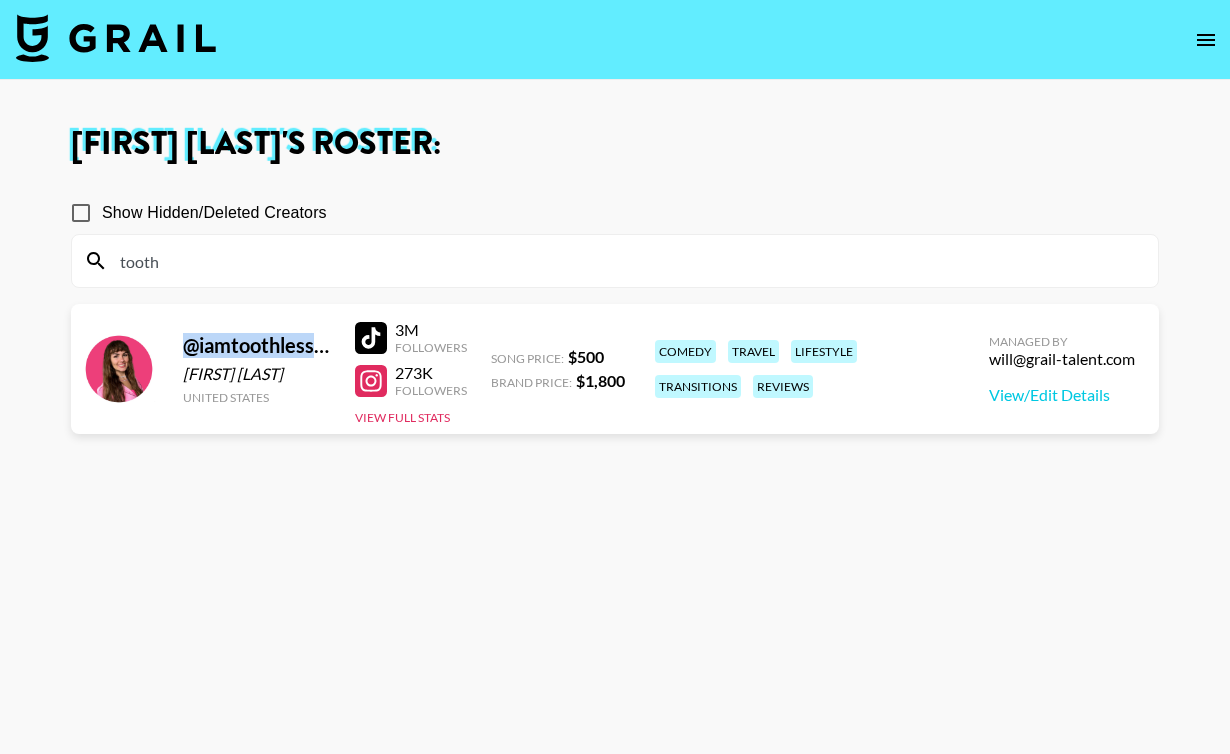 click on "@ iamtoothlessandruthless" at bounding box center [257, 345] 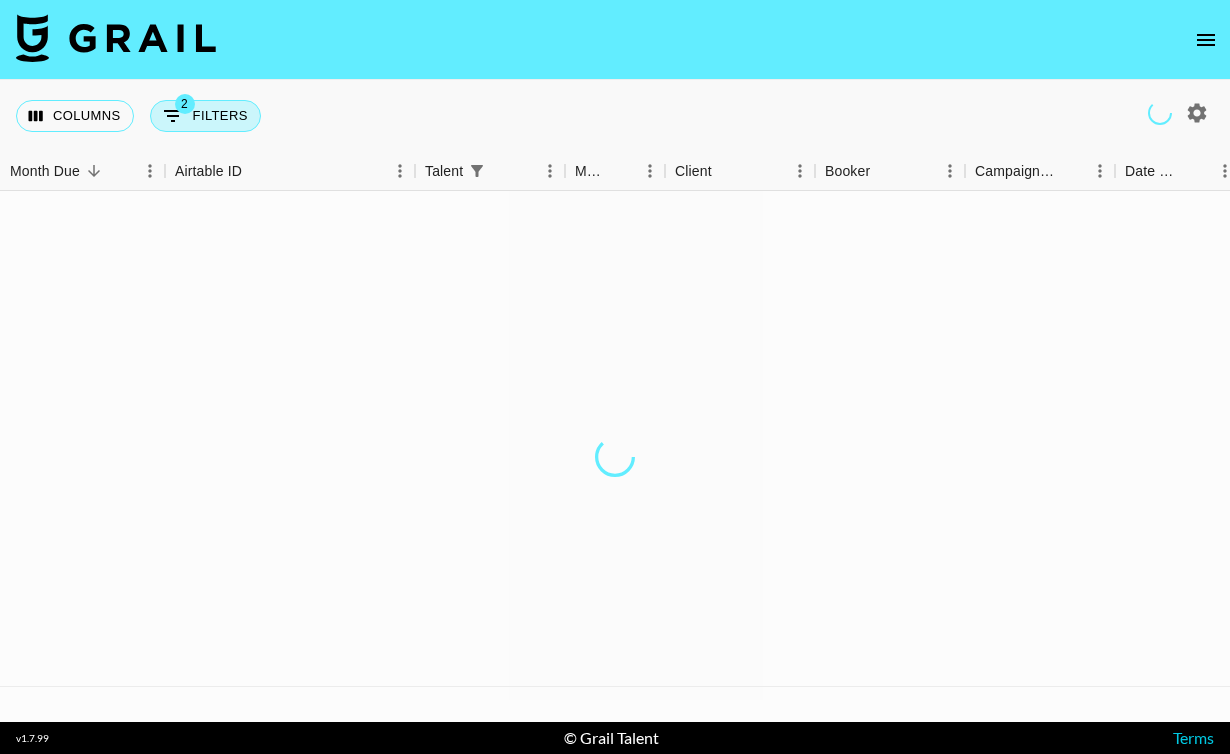 click on "2 Filters" at bounding box center [205, 116] 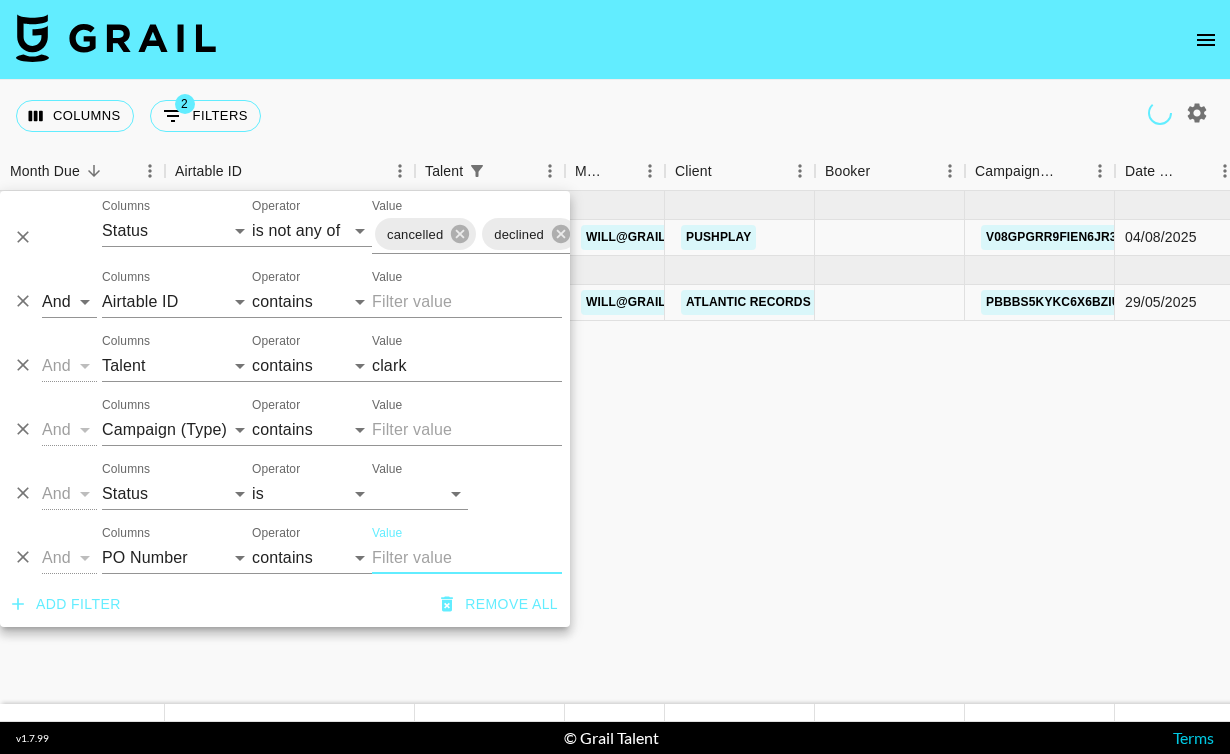 click on "clark" at bounding box center (467, 366) 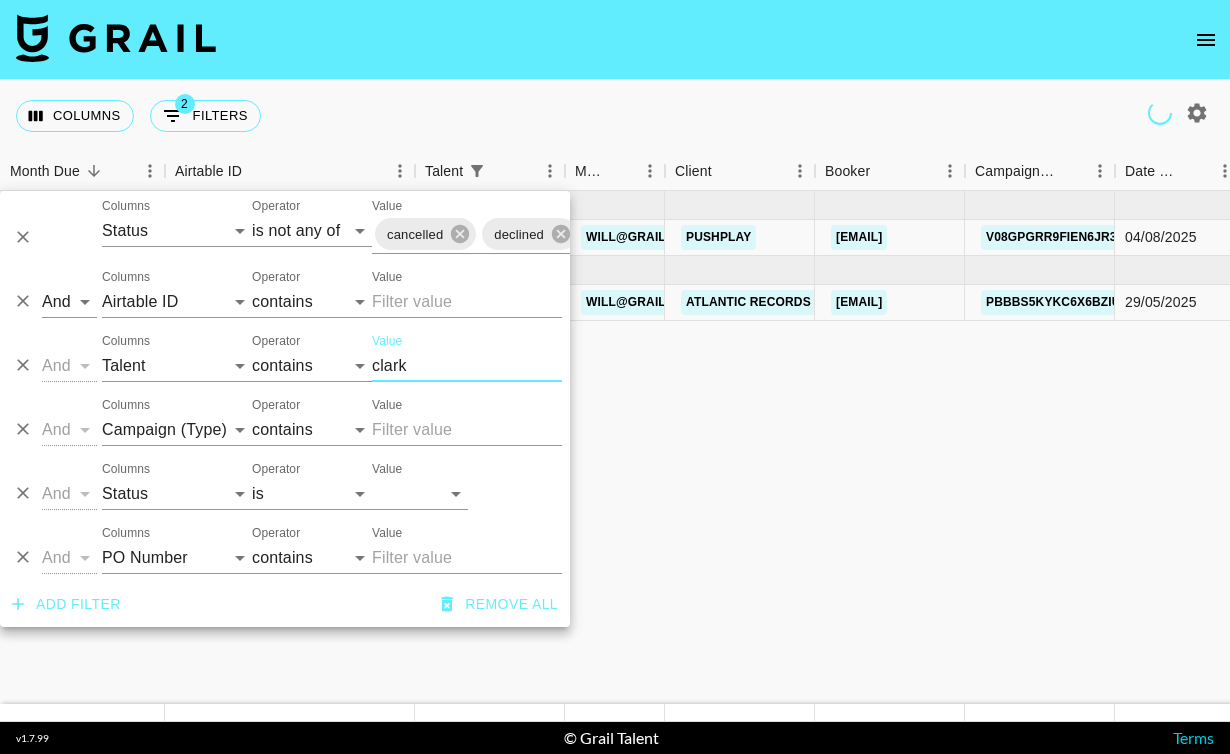 click on "clark" at bounding box center (467, 366) 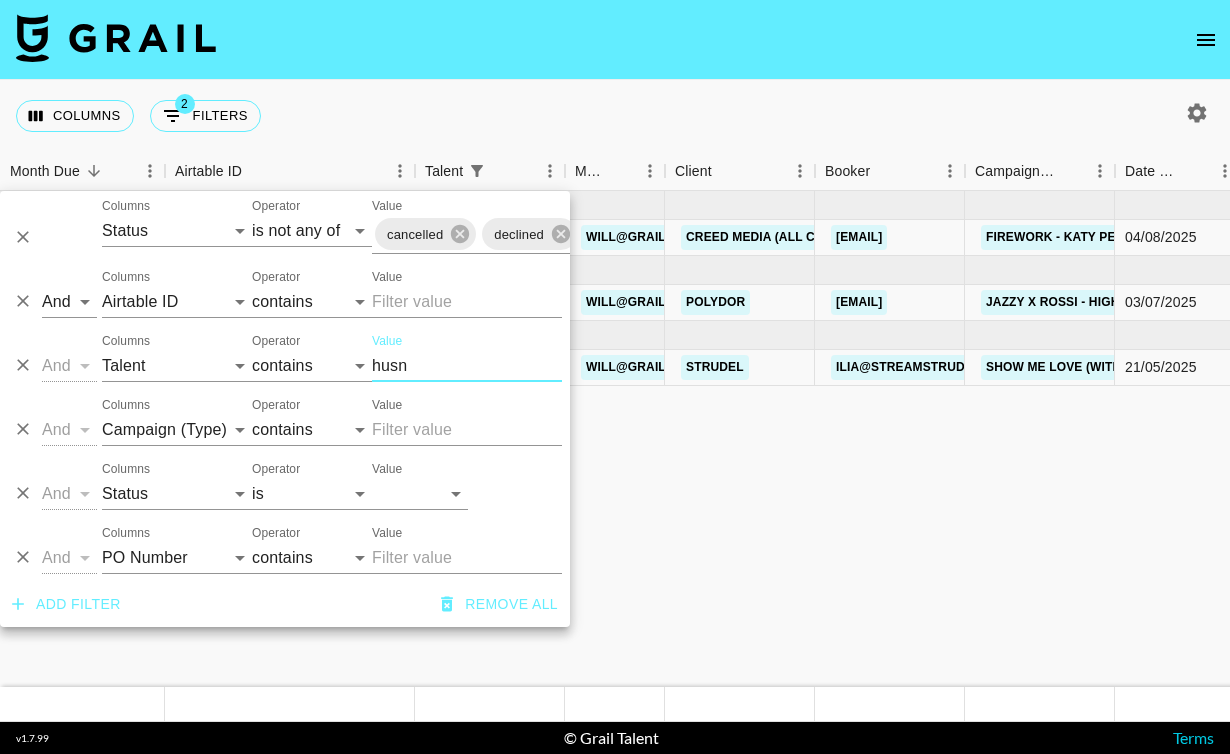 type on "husn" 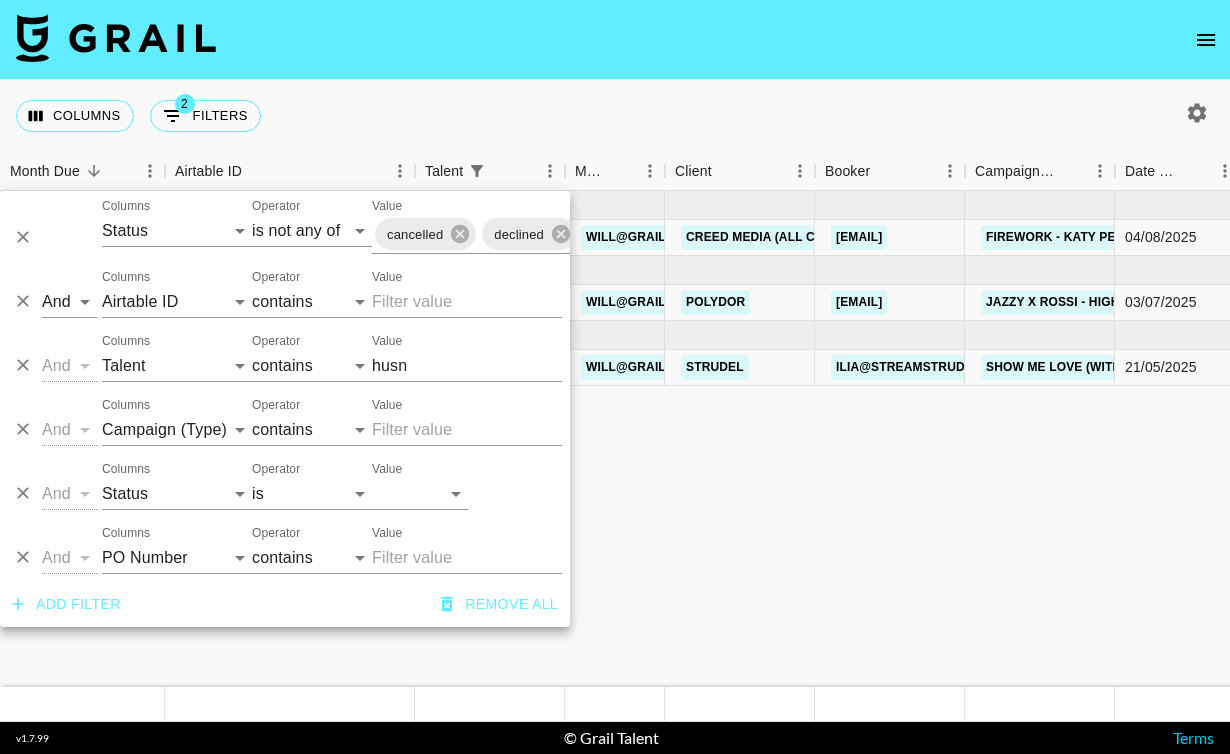 click on "Aug '25  ( 1 ) £ 950.00 £ 92.74 recbbJ0goTF6WvGns [USERNAME] [EMAIL] Creed Media (All Campaigns) [EMAIL] Firework - Katy Perry 04/08/2025 Aug '25 £950.00 £92.74 https://www.tiktok.com/@[USERNAME]/video/7534082701112970518 no Jul '25  ( 1 ) £ 1,000.00 £ 97.63 recC9mHJZYzlJf8y9 [USERNAME] [EMAIL] Polydor [EMAIL] Jazzy x Rossi - High On Me  03/07/2025 Jul '25 £1,000.00 £97.63 approved https://www.tiktok.com/@[USERNAME]/video/7525491310615104790 no https://in.xero.com/NwcxlVPvwWcHZ1TYcUKBUScZm3GnovBU0CI1Tx5J May '25  ( 1 ) $ 1,350.00 $ 131.79 recMi22kKHOX9Psx0 [USERNAME] [EMAIL] Strudel [EMAIL] Show Me Love (with Tyla) X WizTheMc & Tyla & bees & honey (Jamal Musiala brief) 21/05/2025 May '25 $1,350.00 $131.79 approved https://www.tiktok.com/@[USERNAME]/video/7509972992542166294 yes 07/07/2025" at bounding box center [1672, 439] 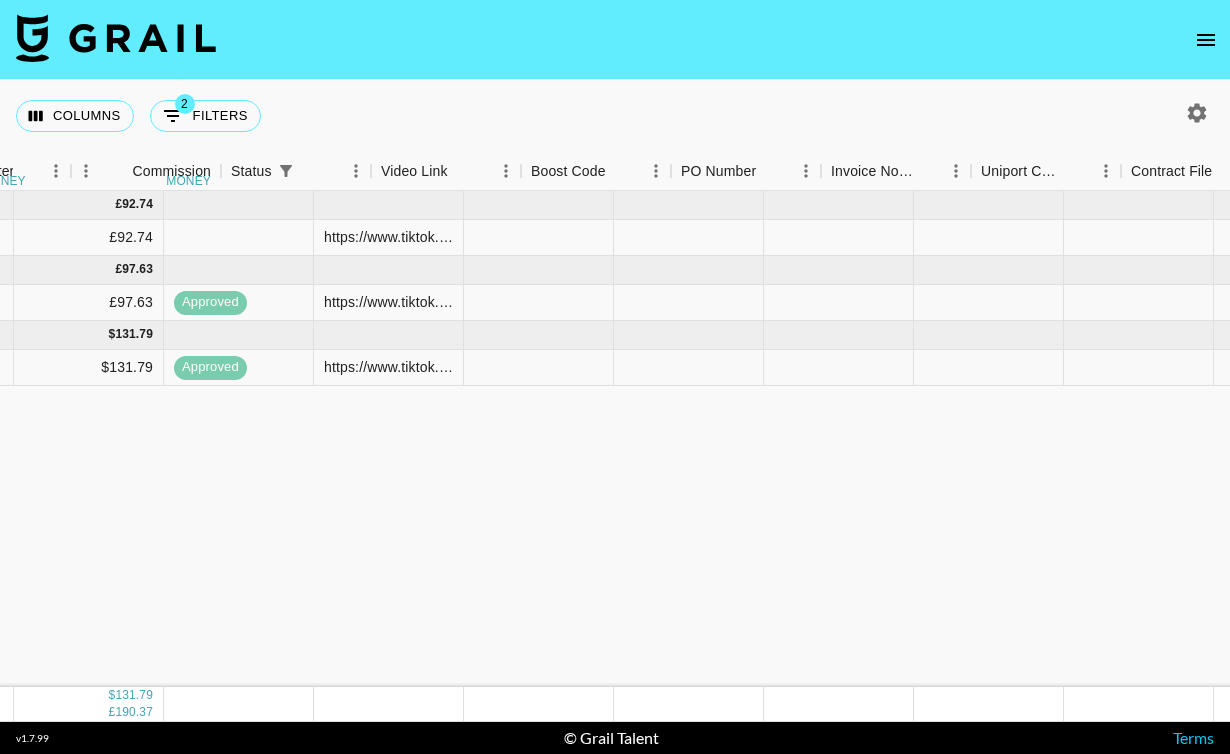 scroll, scrollTop: 0, scrollLeft: 1703, axis: horizontal 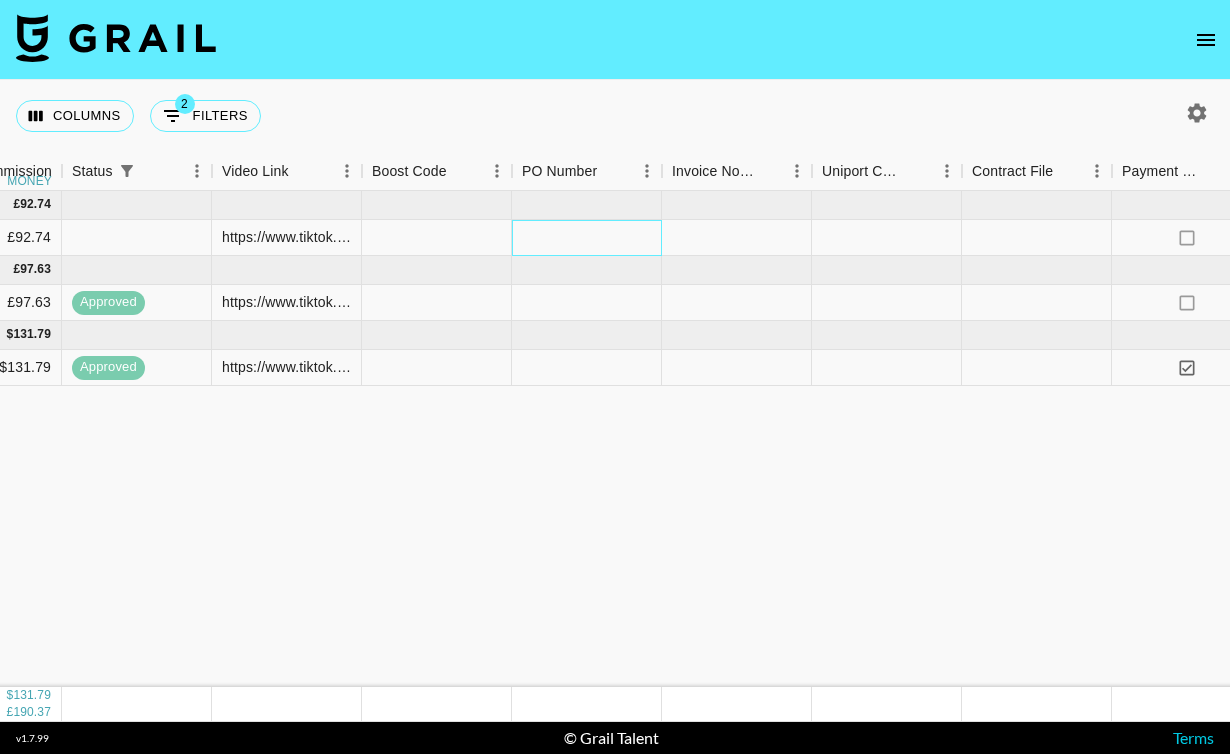 click at bounding box center [587, 238] 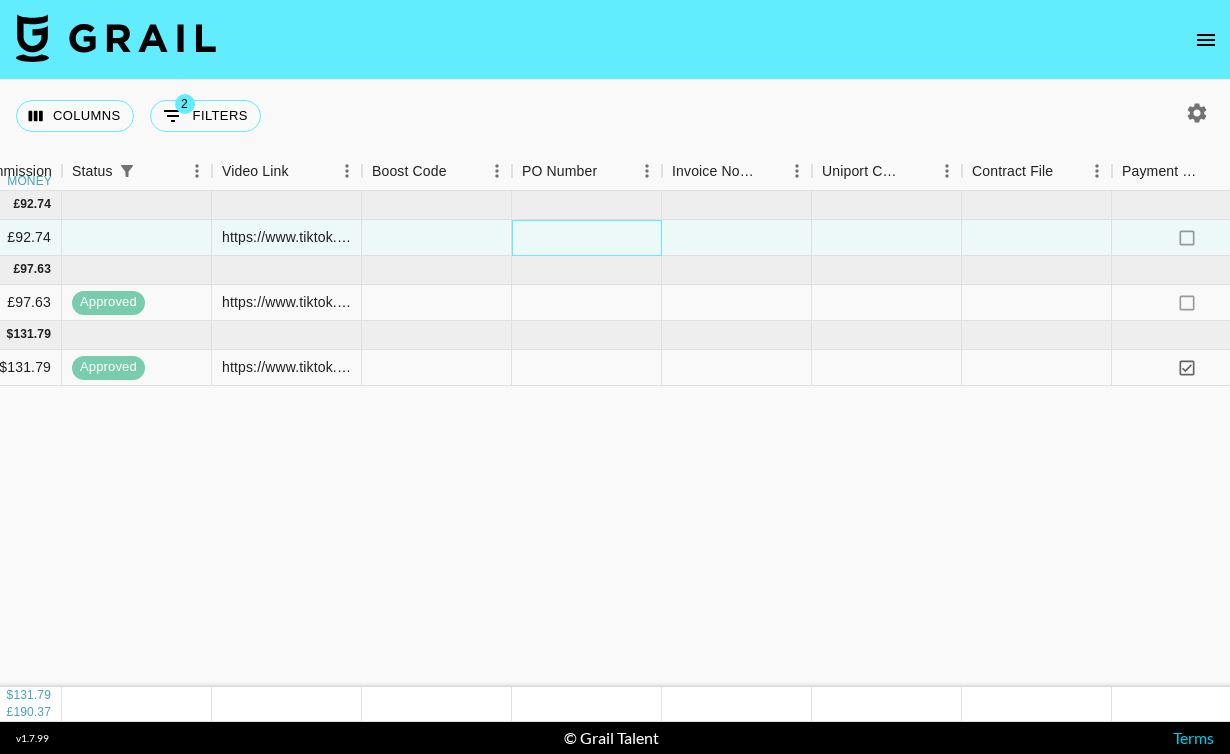 click at bounding box center (587, 238) 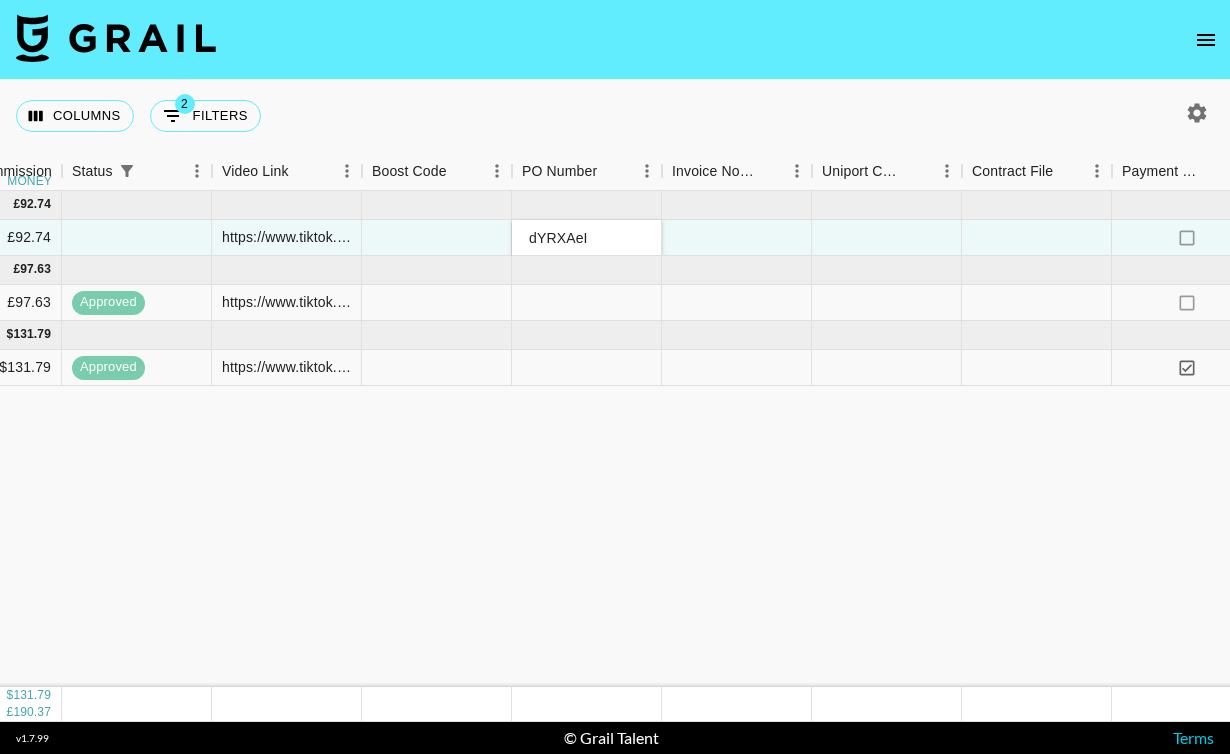 type on "dYRXAeI" 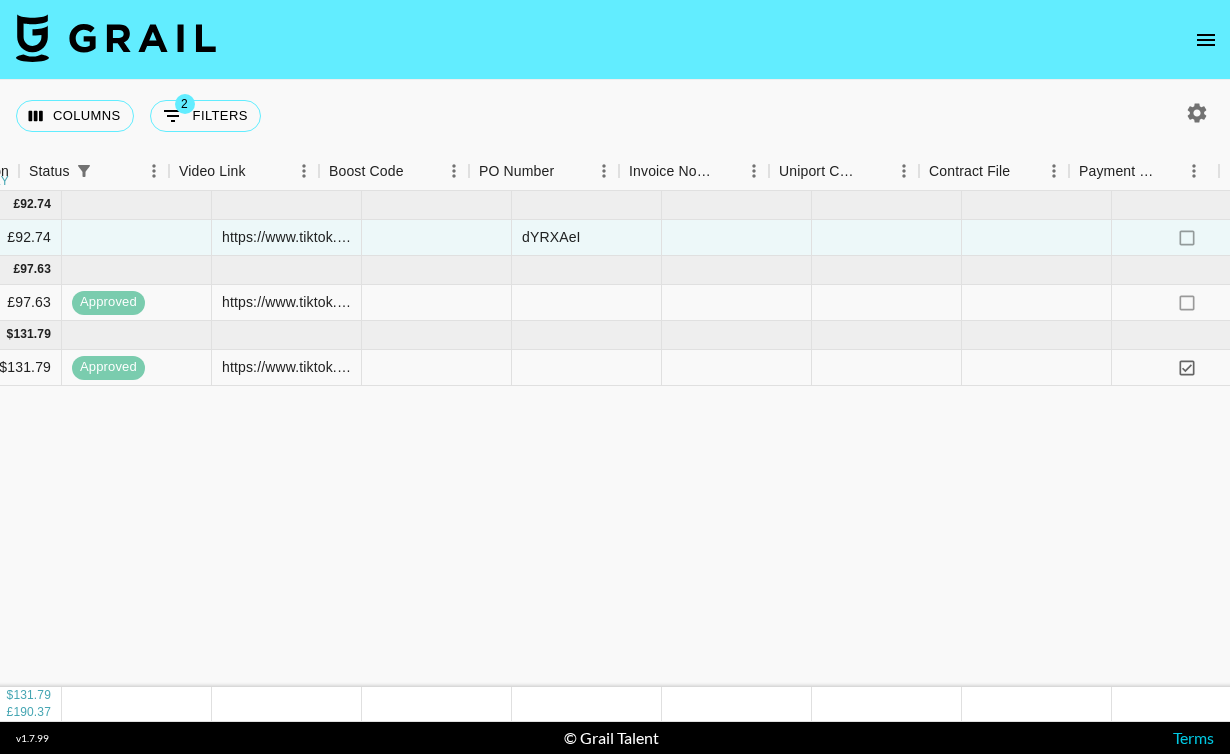 scroll, scrollTop: 0, scrollLeft: 2115, axis: horizontal 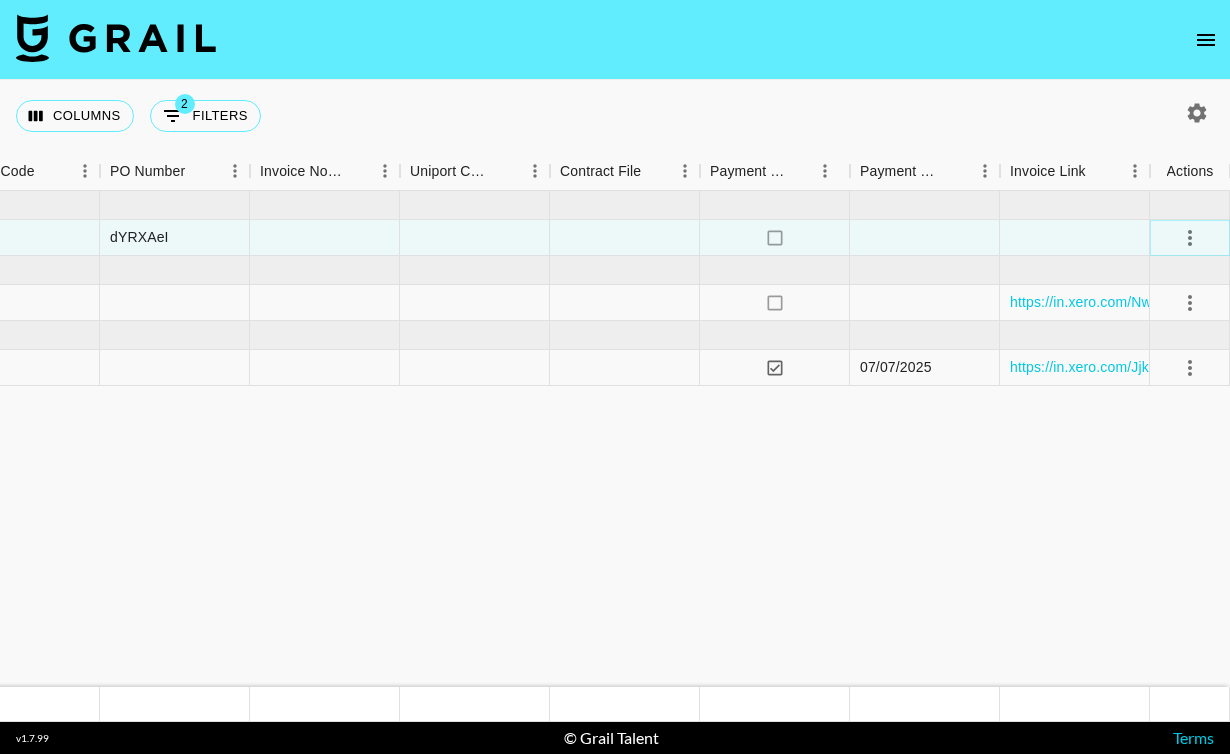 click 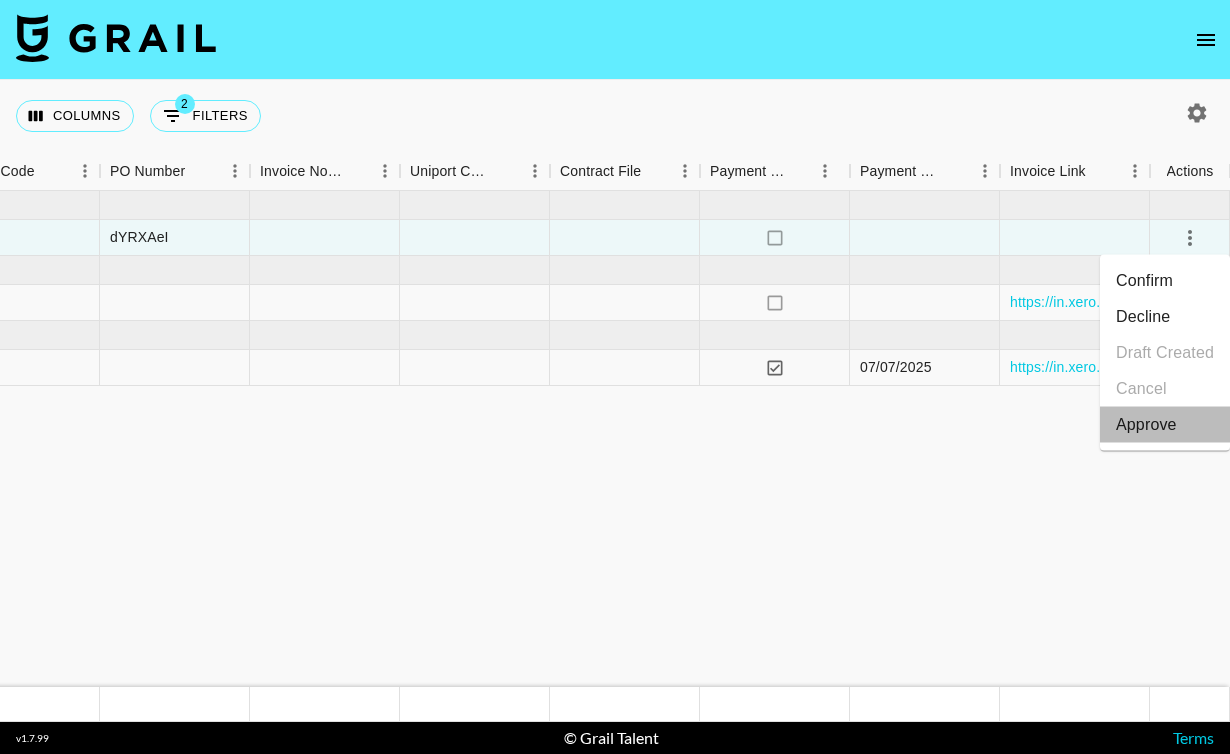 click on "Approve" at bounding box center [1146, 425] 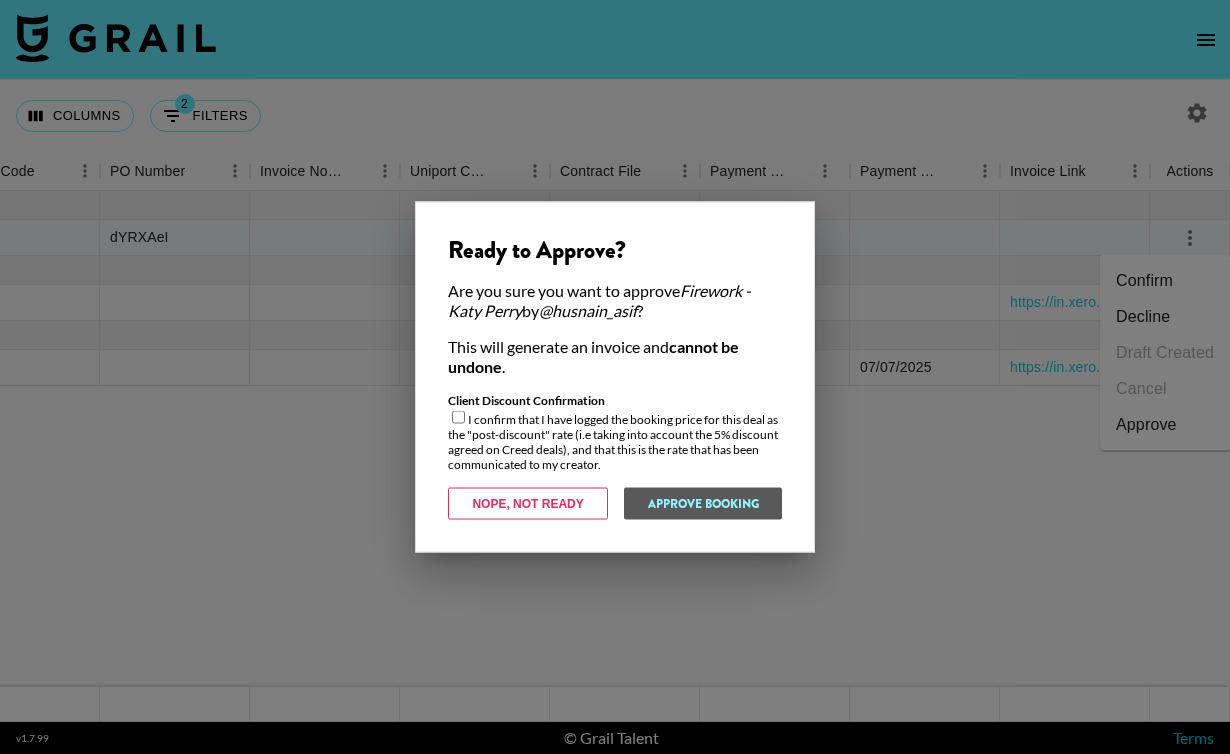 click at bounding box center (458, 417) 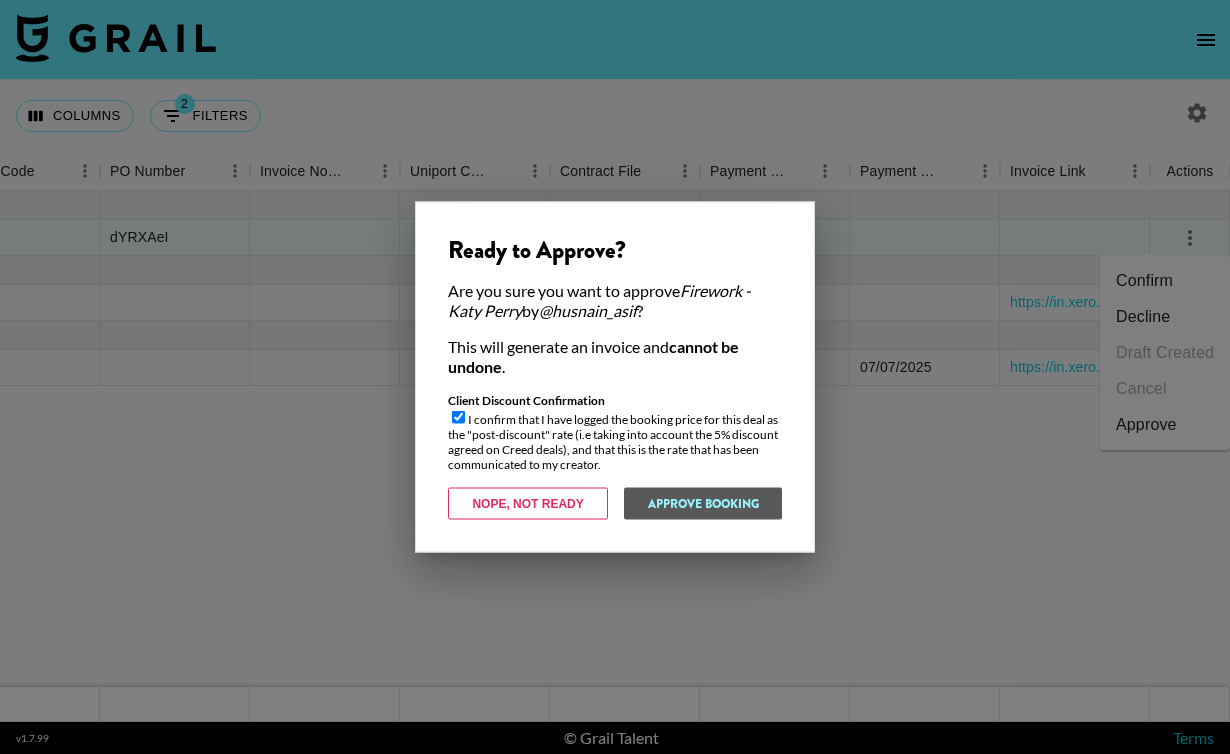 checkbox on "true" 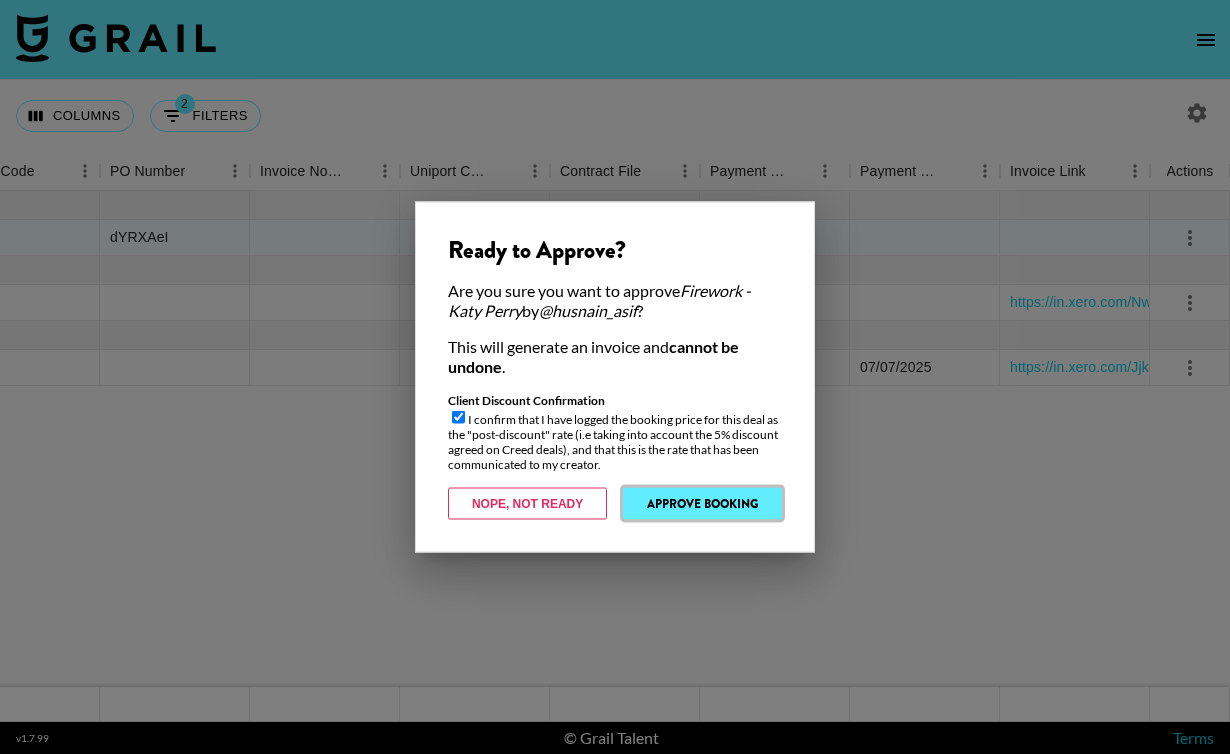 click on "Approve Booking" at bounding box center [702, 504] 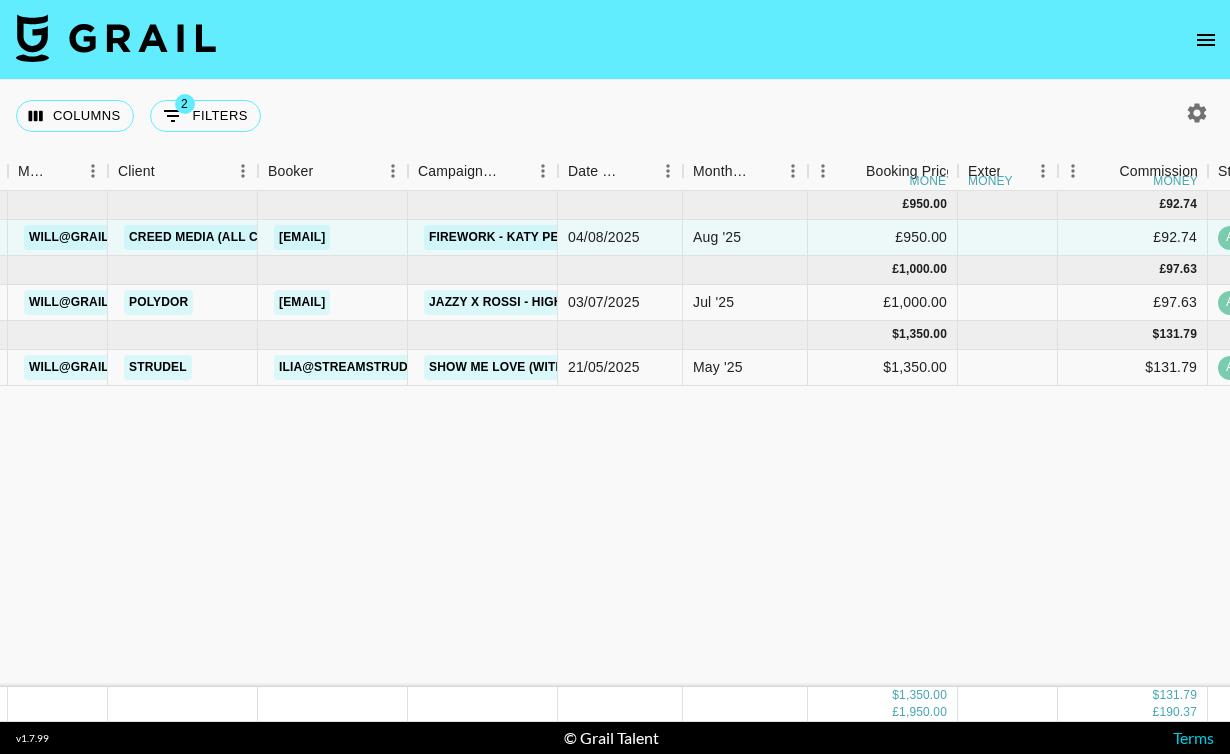 scroll, scrollTop: 0, scrollLeft: 522, axis: horizontal 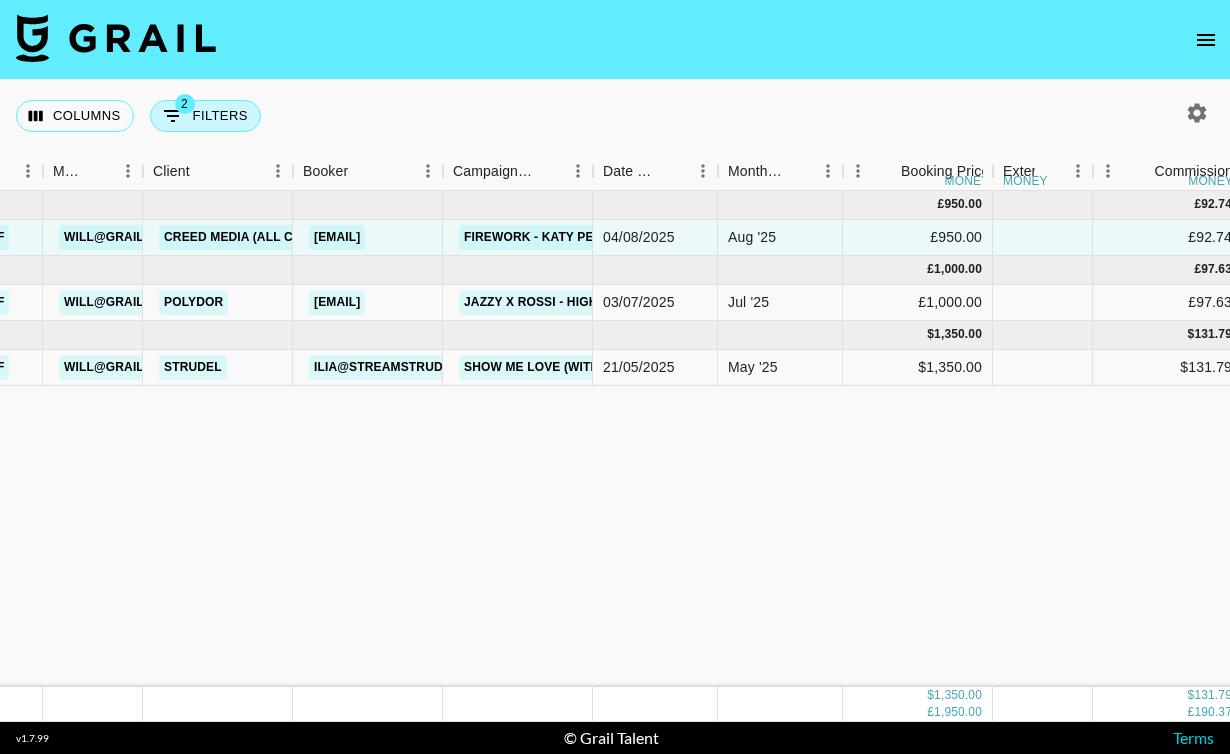 click on "2 Filters" at bounding box center (205, 116) 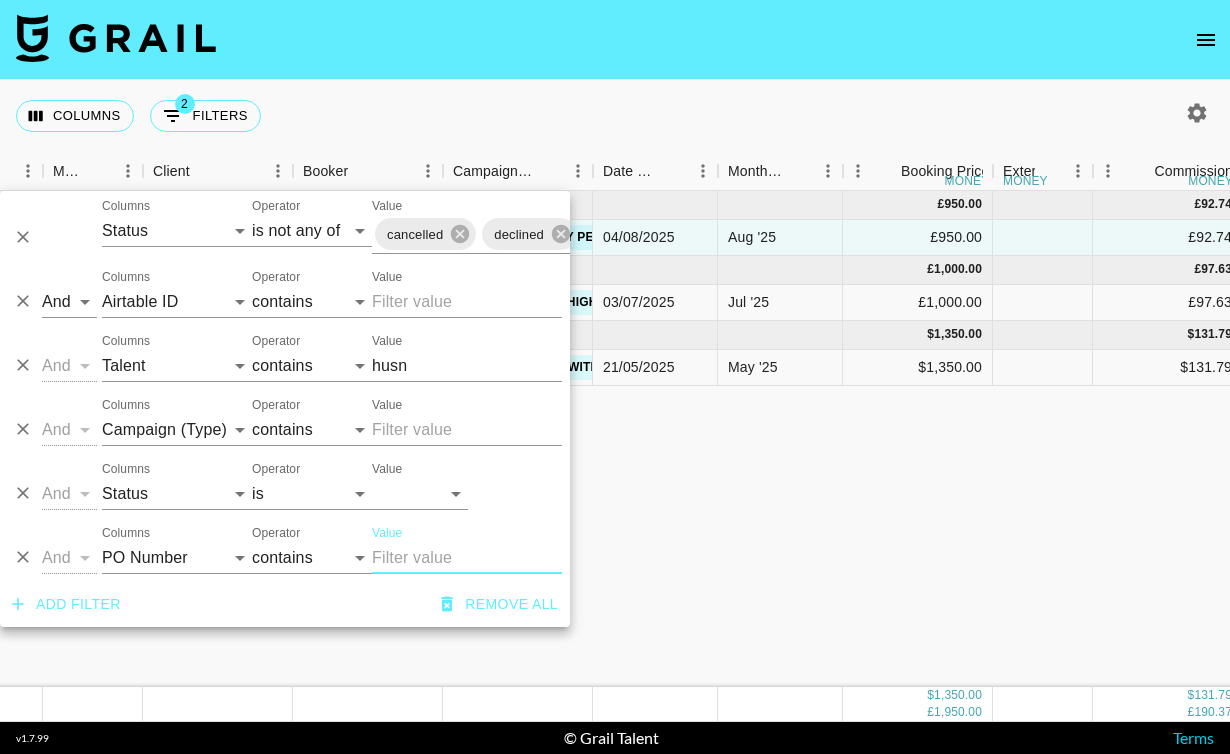 click on "husn" at bounding box center (467, 366) 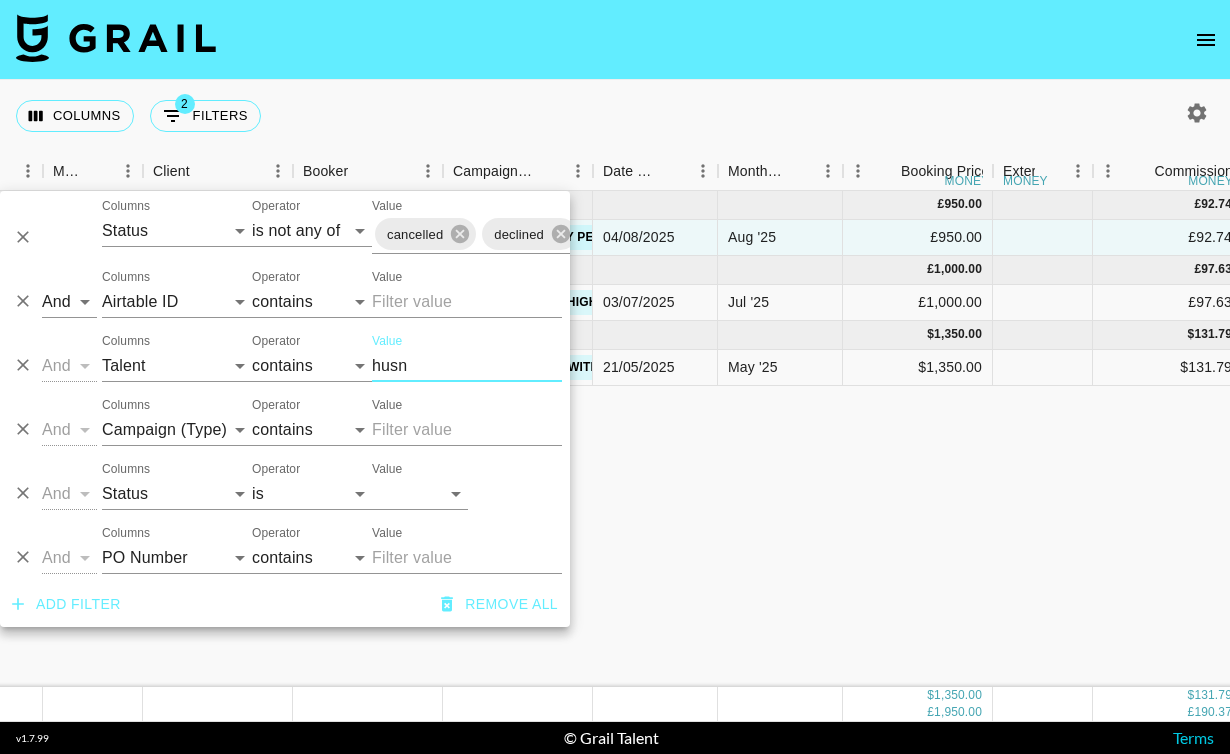 click on "husn" at bounding box center (467, 366) 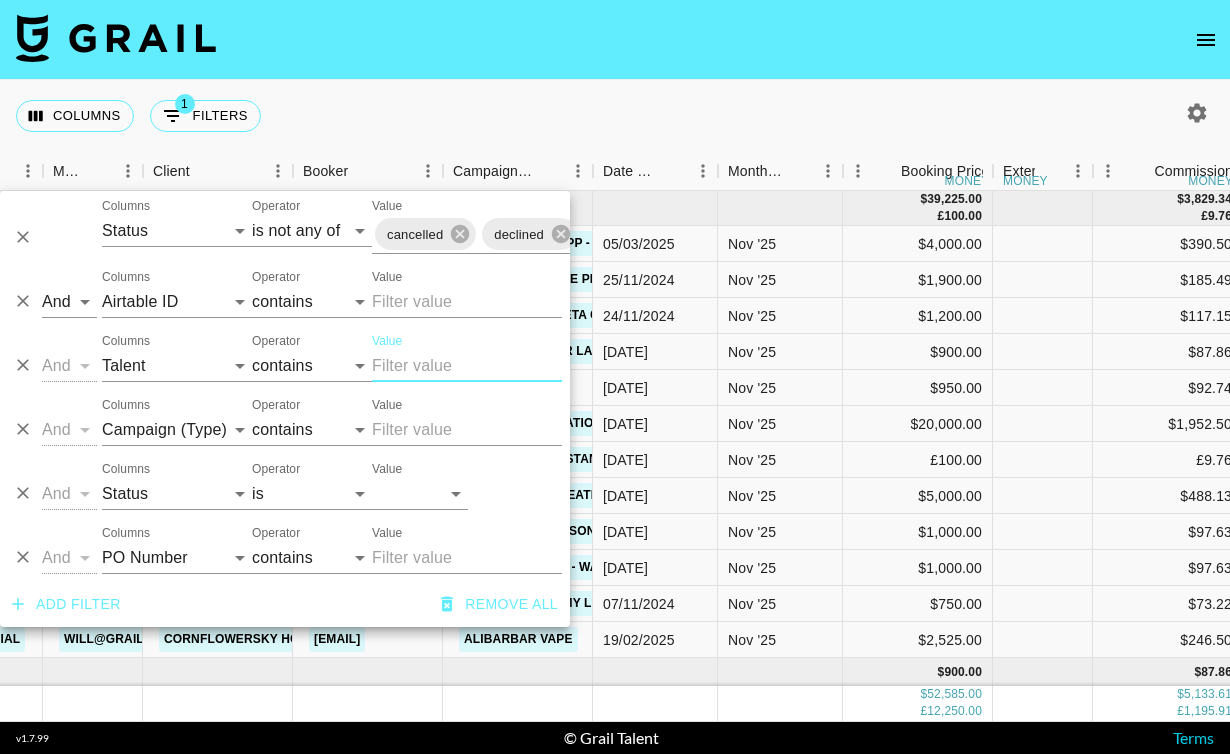 type 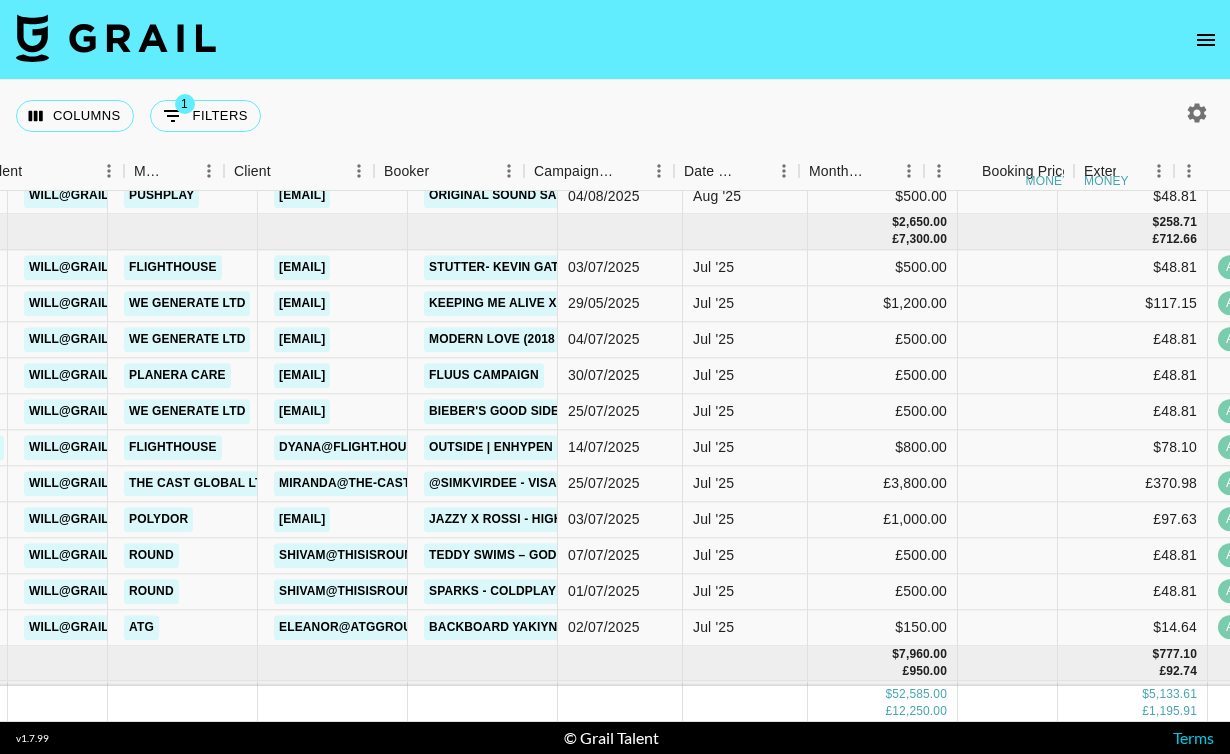 scroll, scrollTop: 717, scrollLeft: 898, axis: both 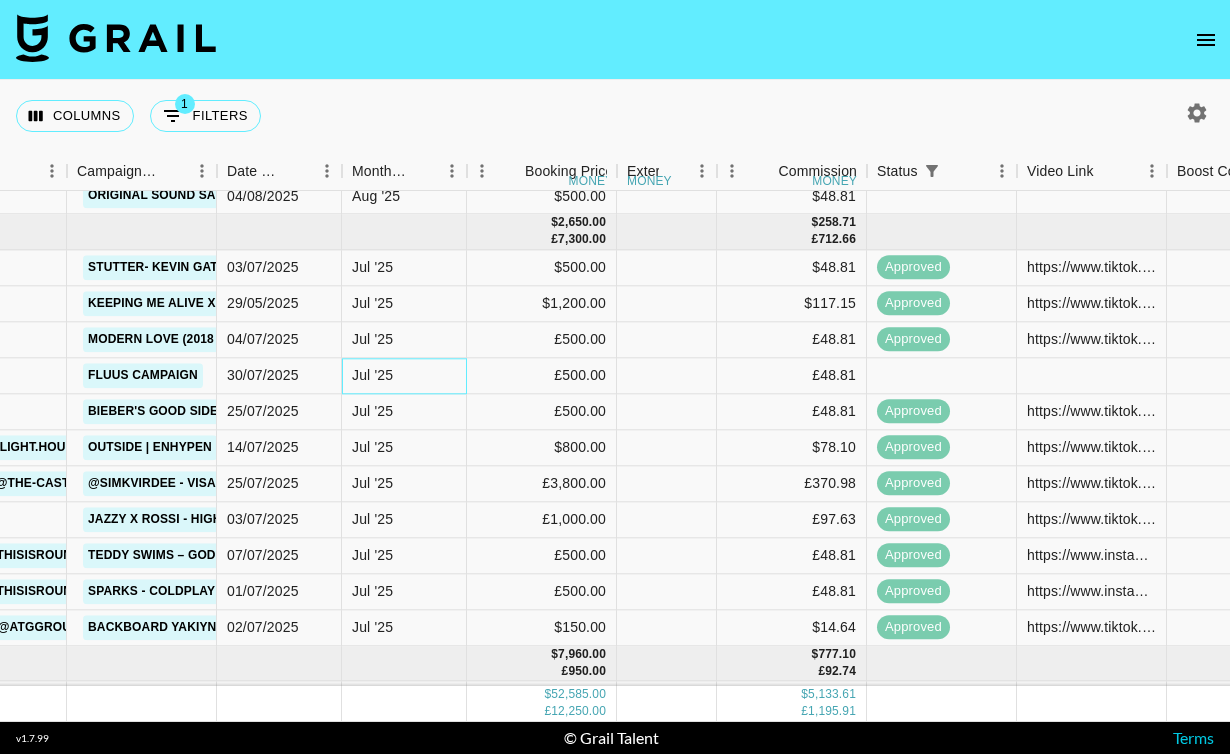 click on "Jul '25" at bounding box center (404, 376) 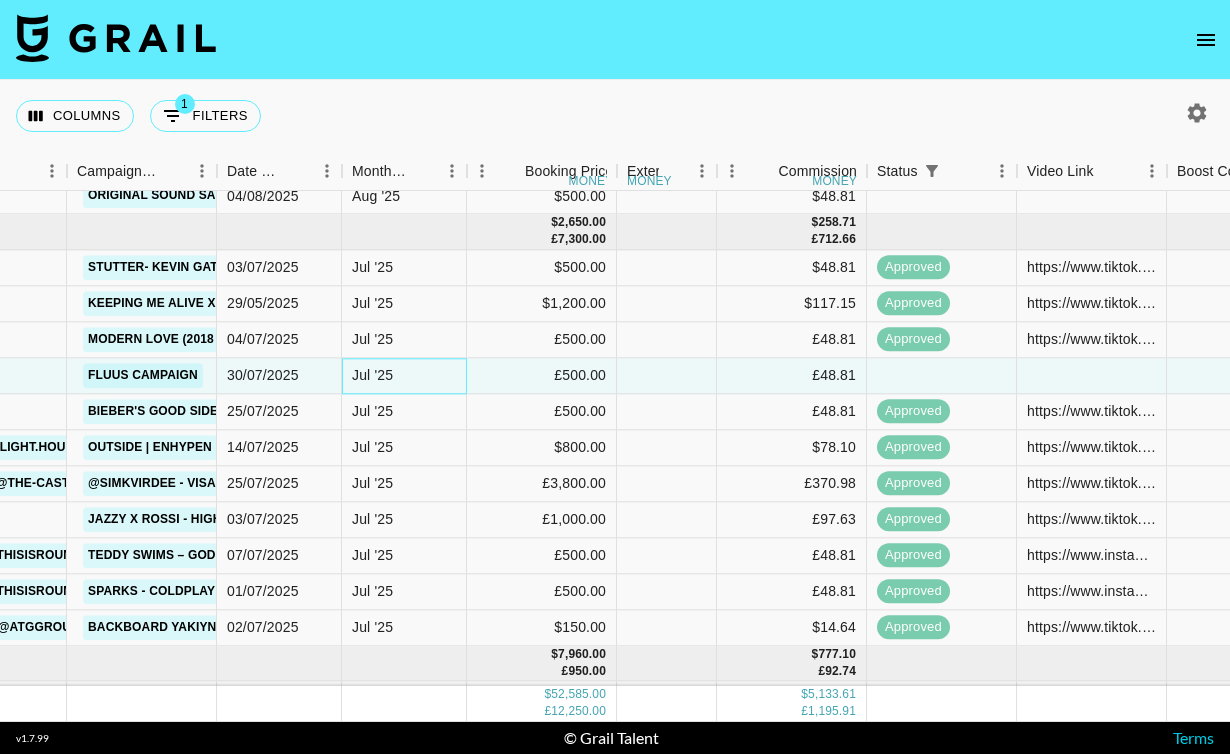 click on "Jul '25" at bounding box center (404, 376) 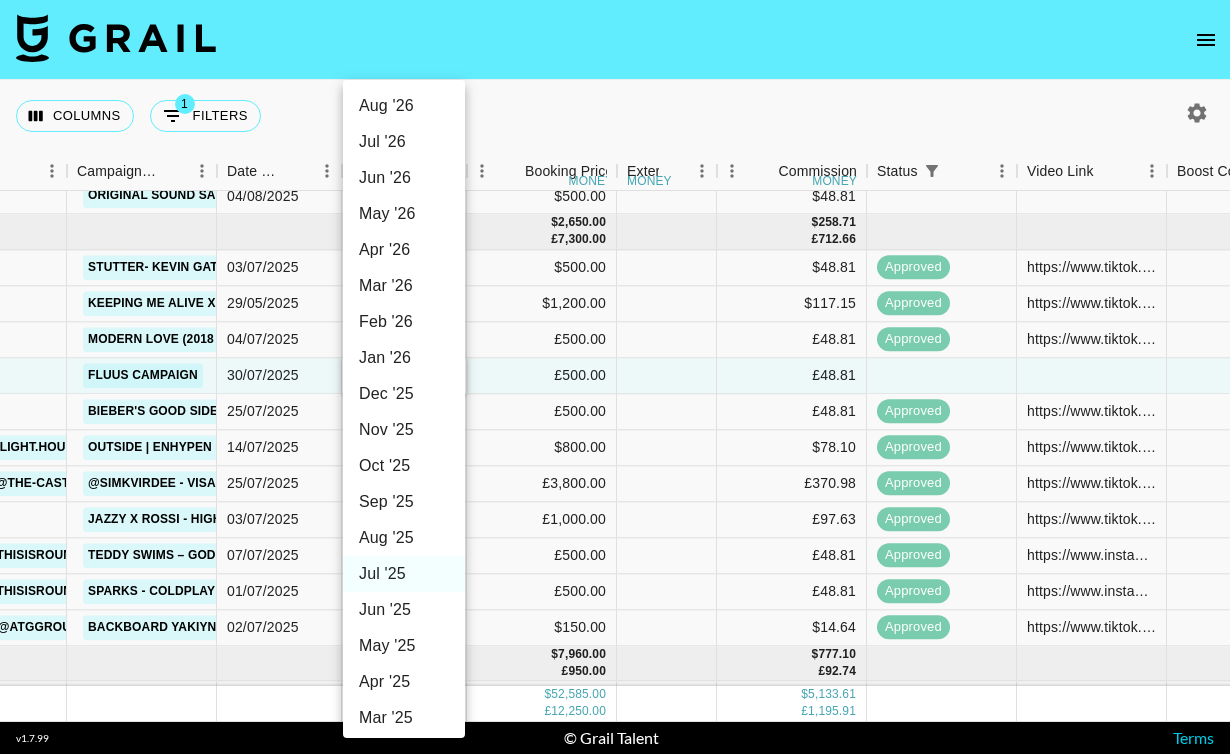 click on "Aug '25" at bounding box center (404, 538) 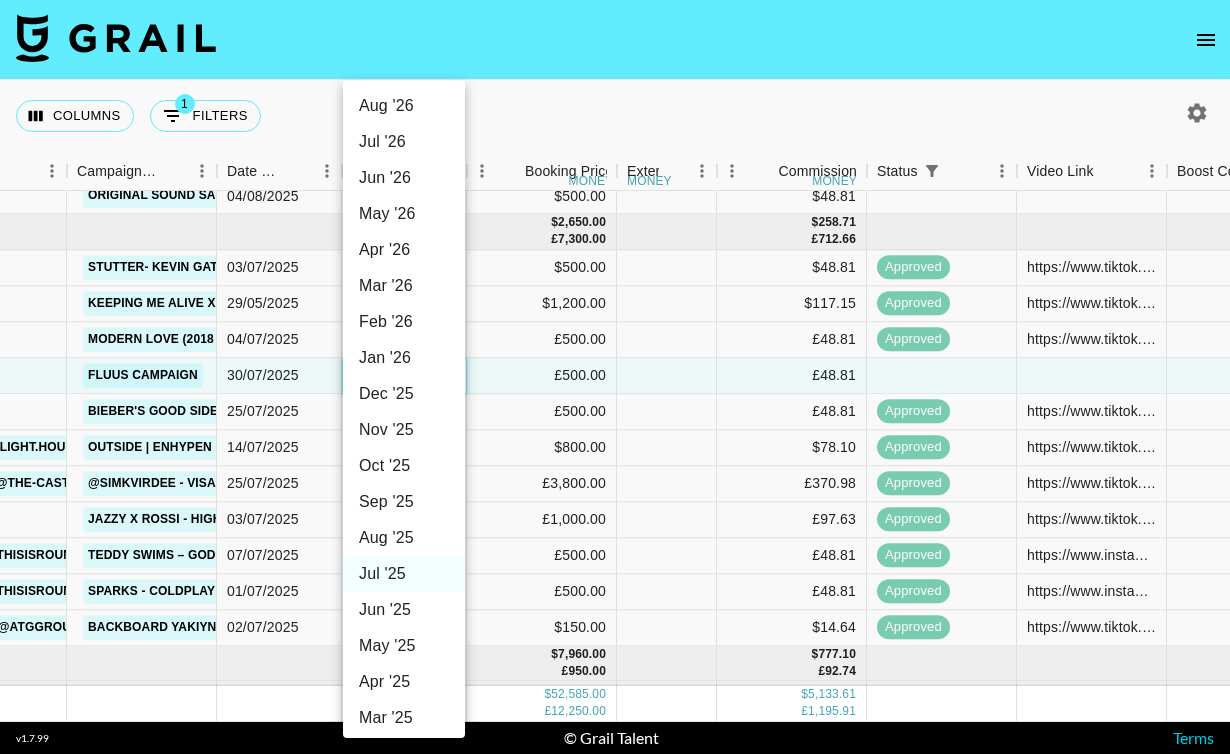 type on "Aug '25" 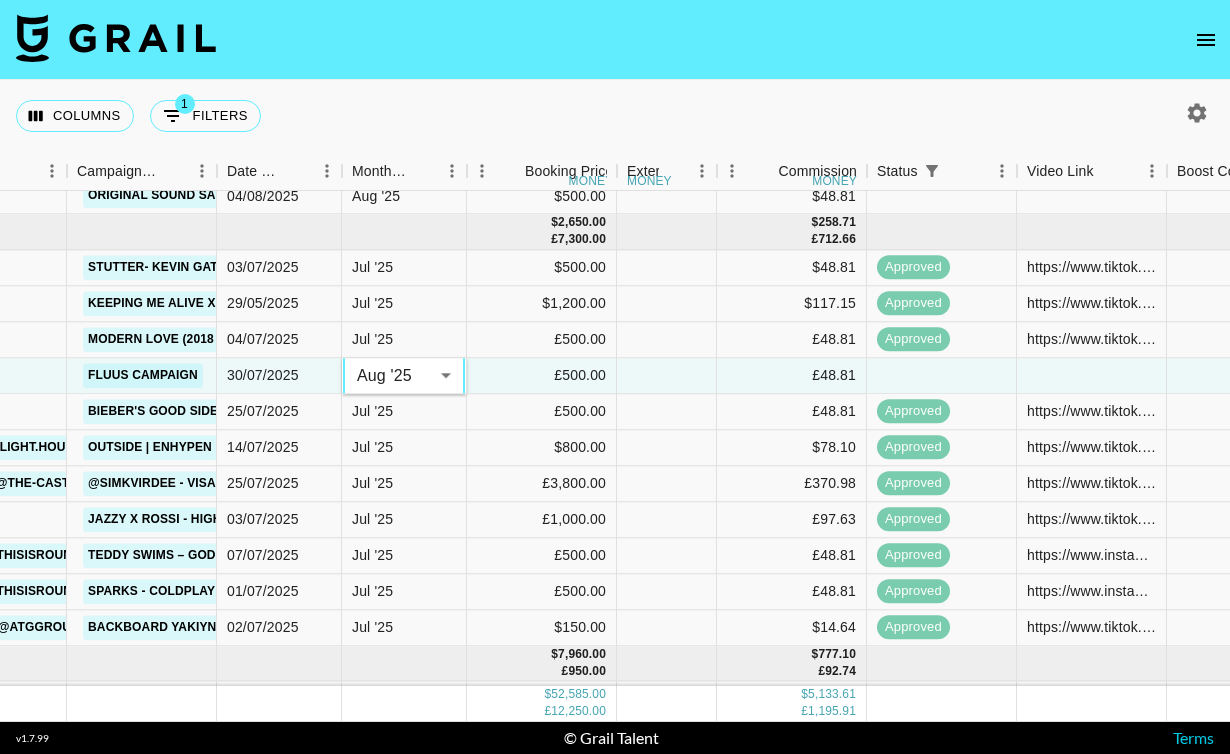 click on "Columns 1 Filters + Booking" at bounding box center [615, 116] 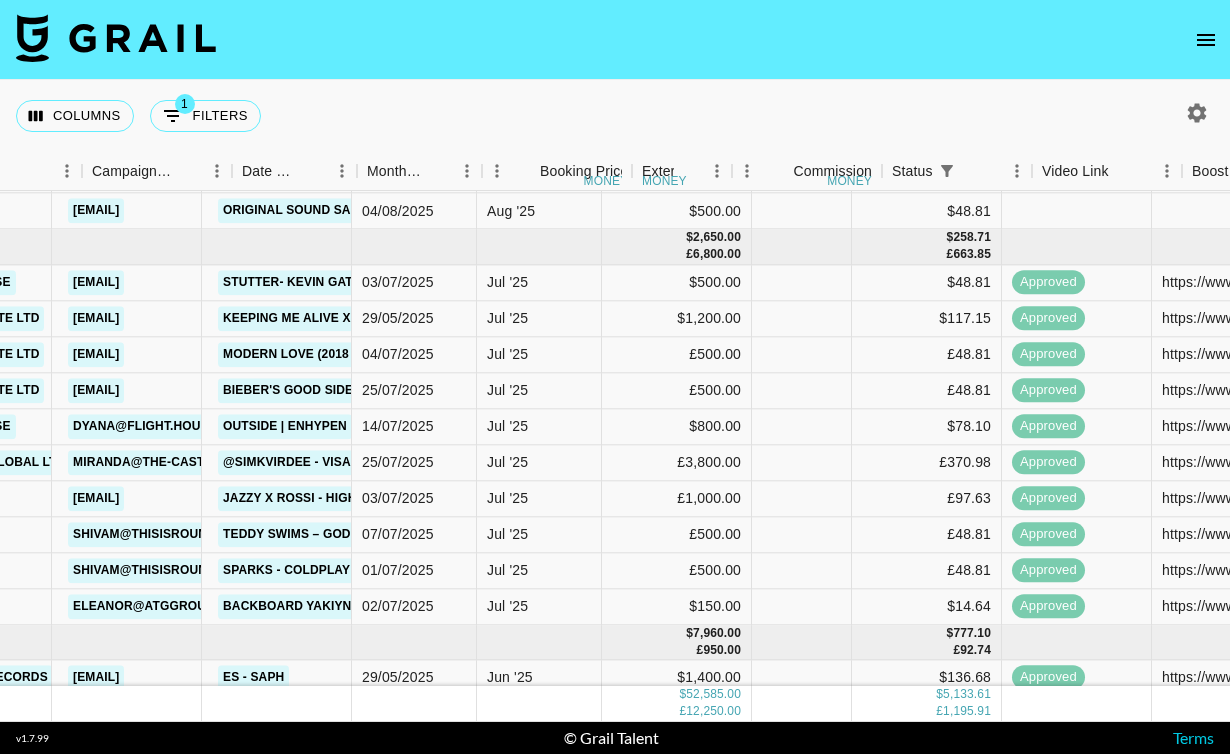 scroll, scrollTop: 738, scrollLeft: 883, axis: both 